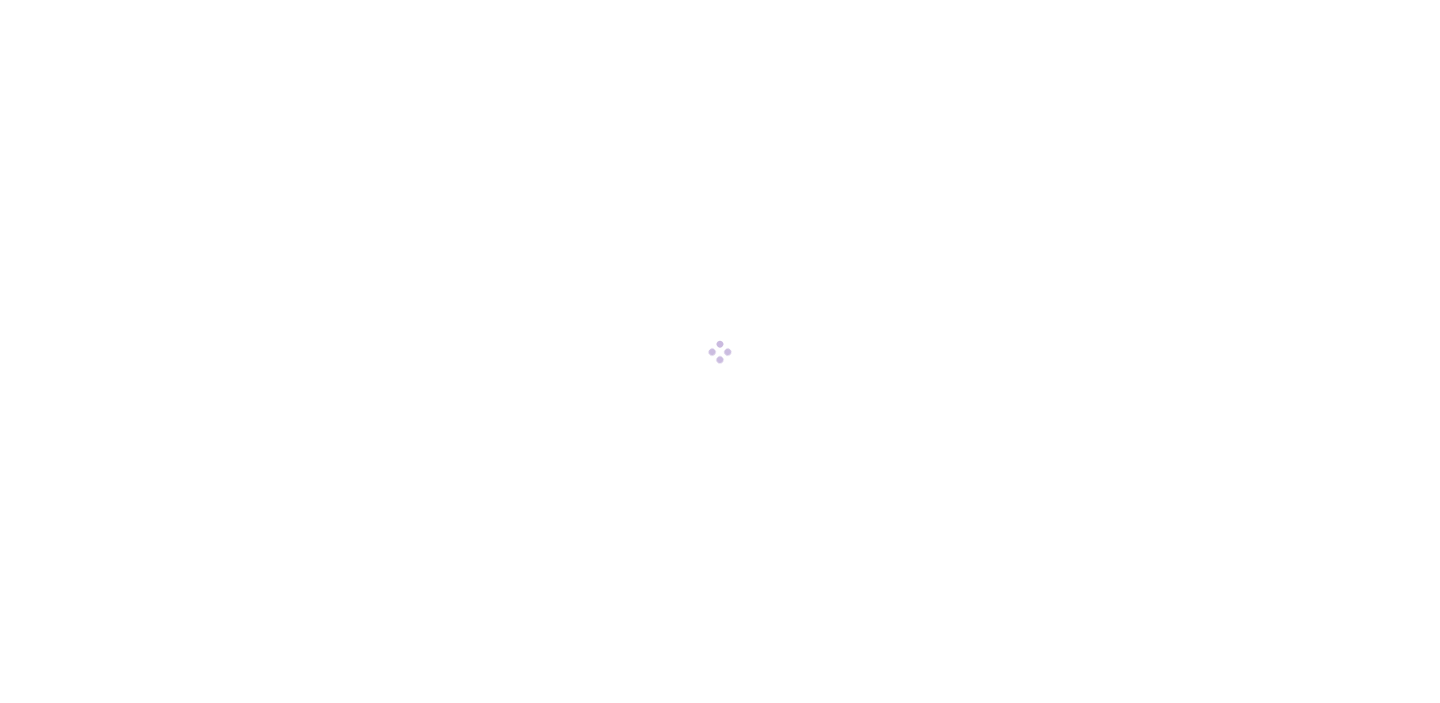 scroll, scrollTop: 0, scrollLeft: 0, axis: both 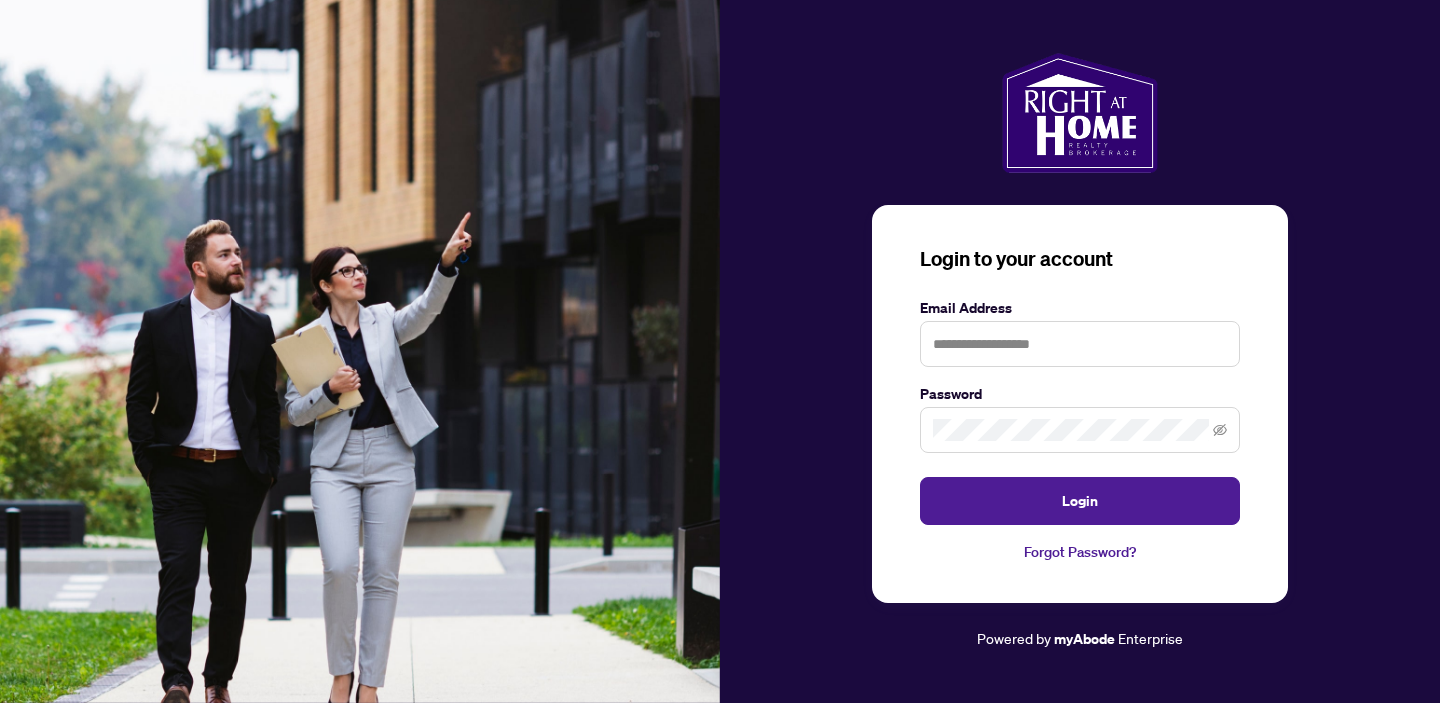 click on "Login to your account   Email Address Password Login Forgot Password?" at bounding box center (1080, 404) 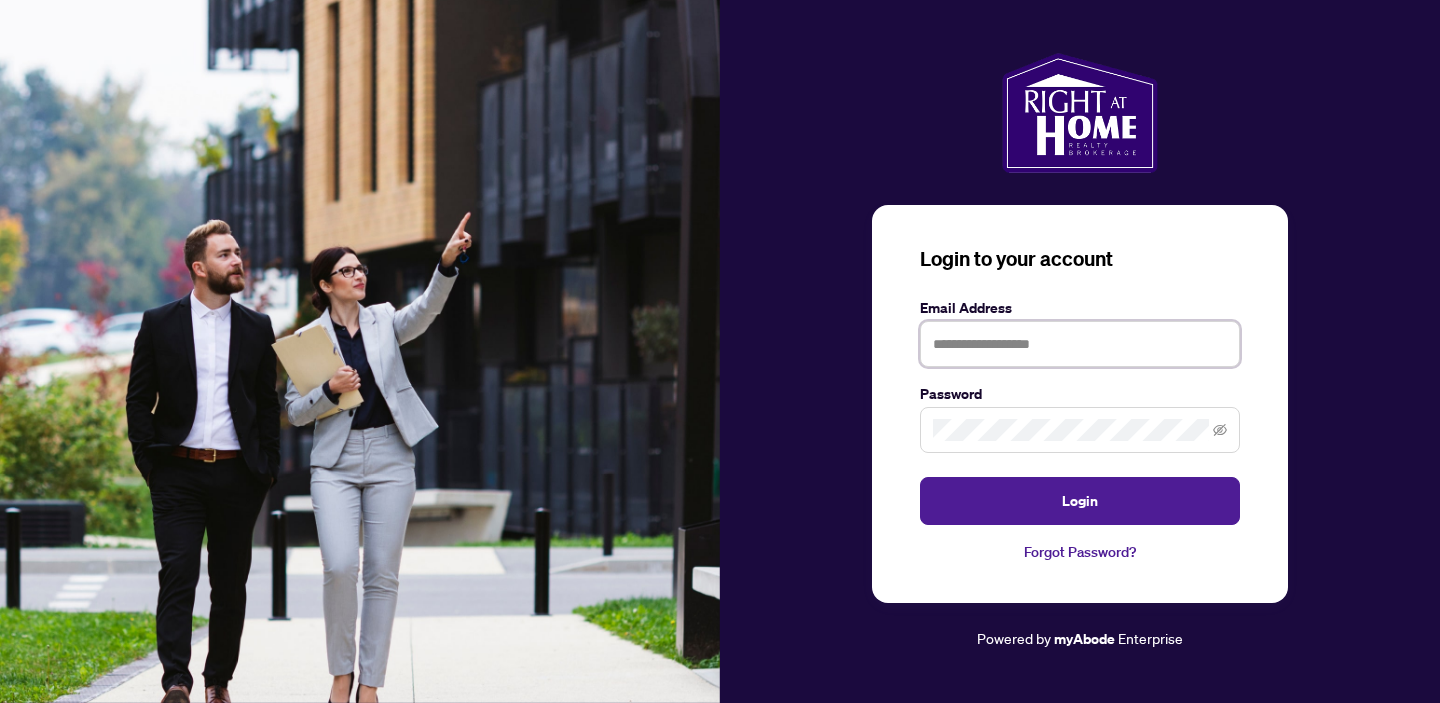 click at bounding box center (1080, 344) 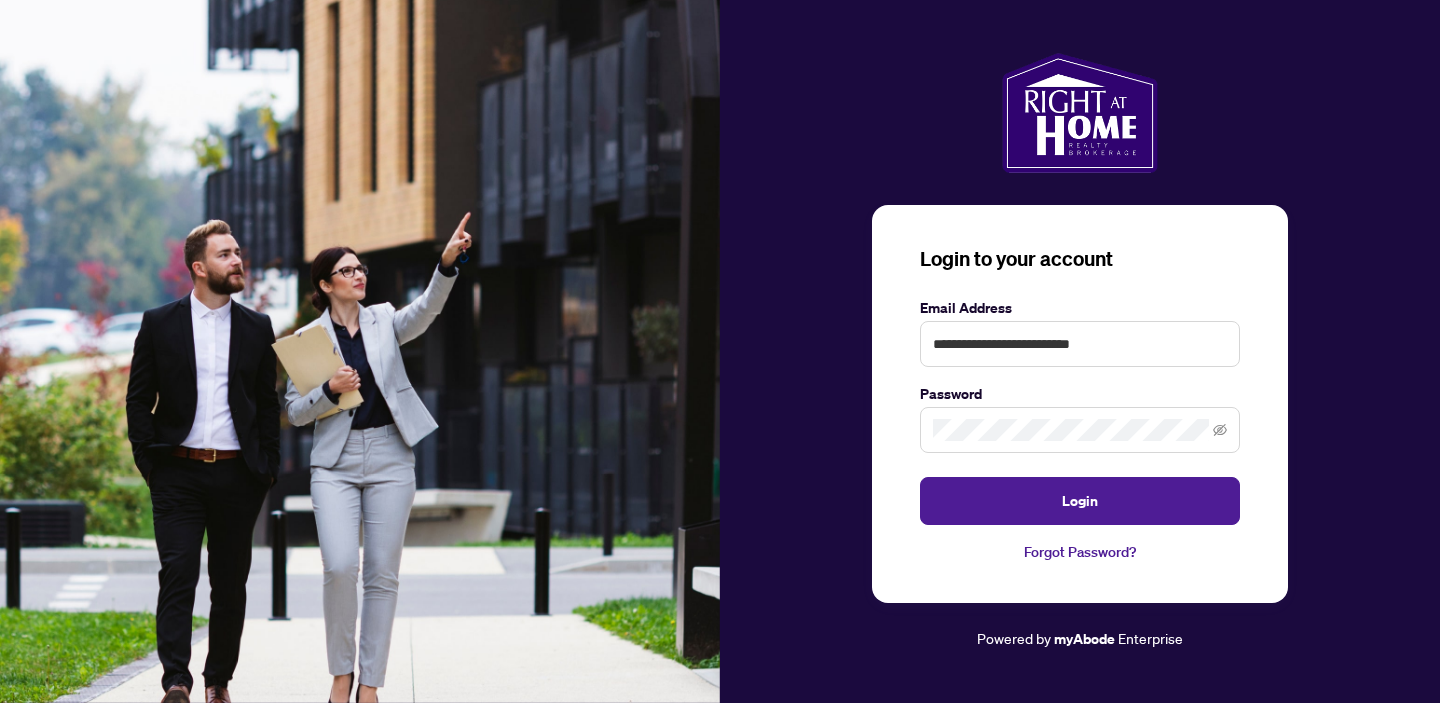 drag, startPoint x: 1033, startPoint y: 350, endPoint x: 845, endPoint y: 309, distance: 192.41881 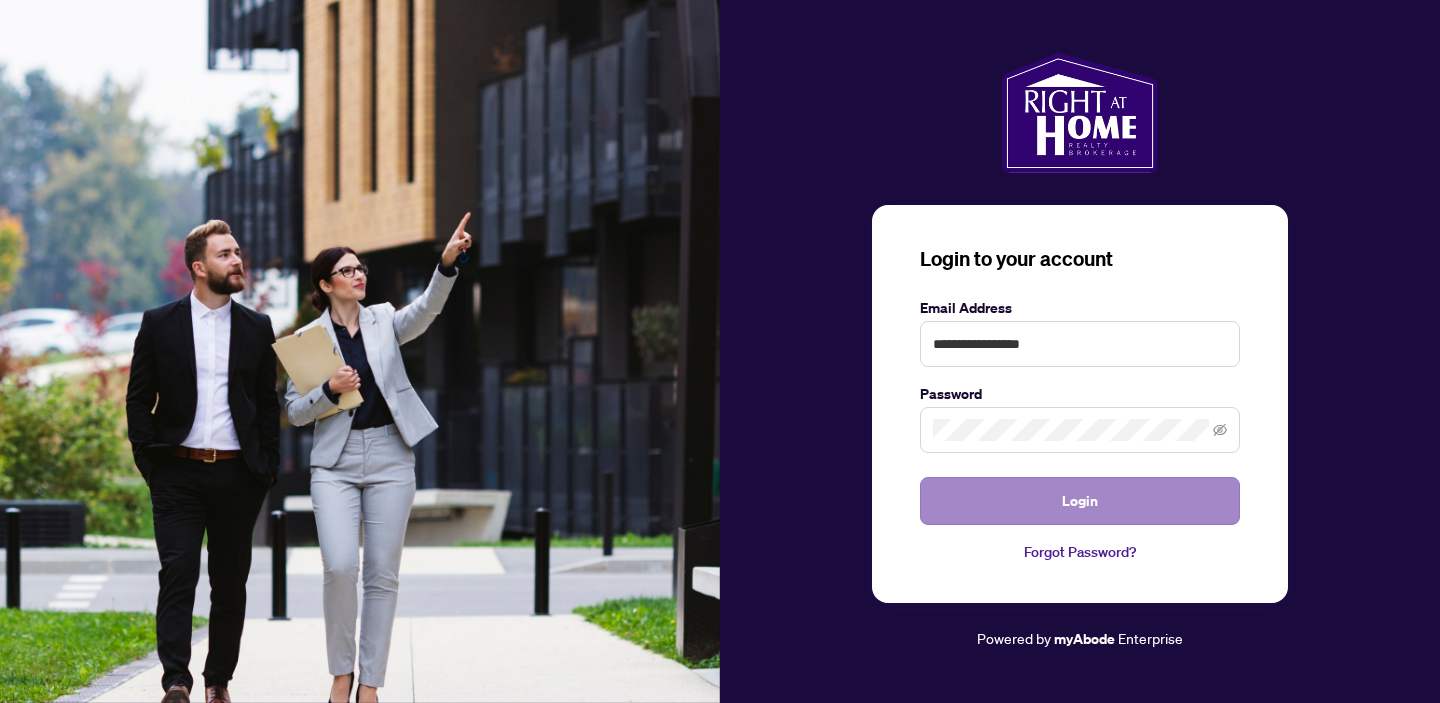 type on "**********" 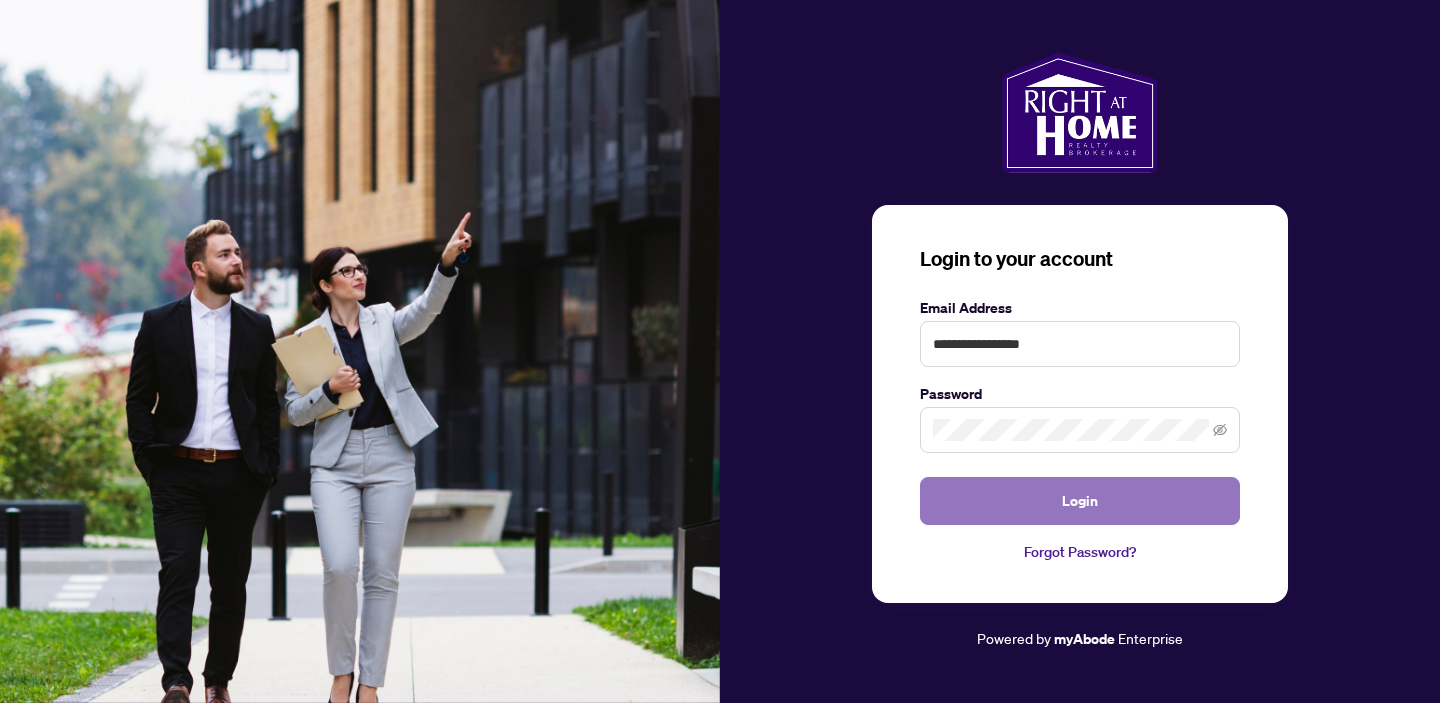 click on "Login" at bounding box center [1080, 501] 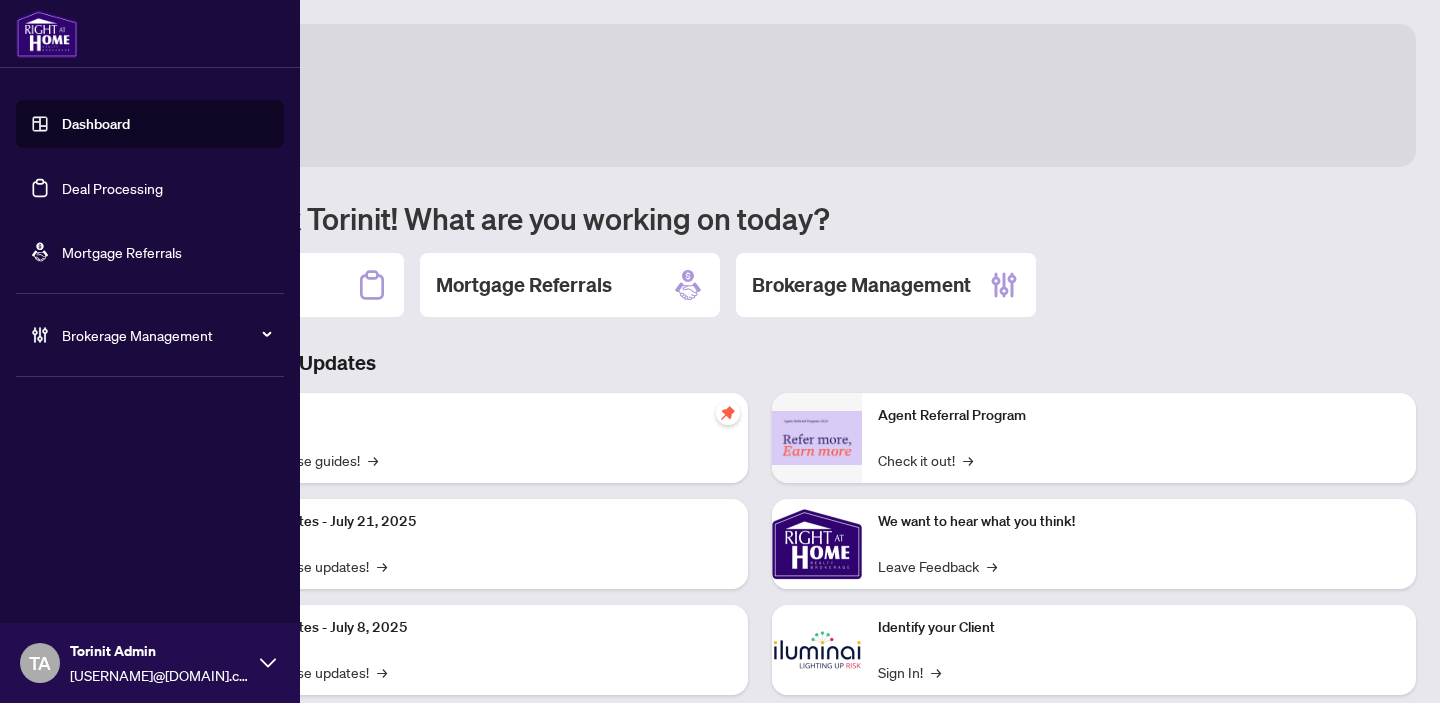 click on "Brokerage Management" at bounding box center [166, 335] 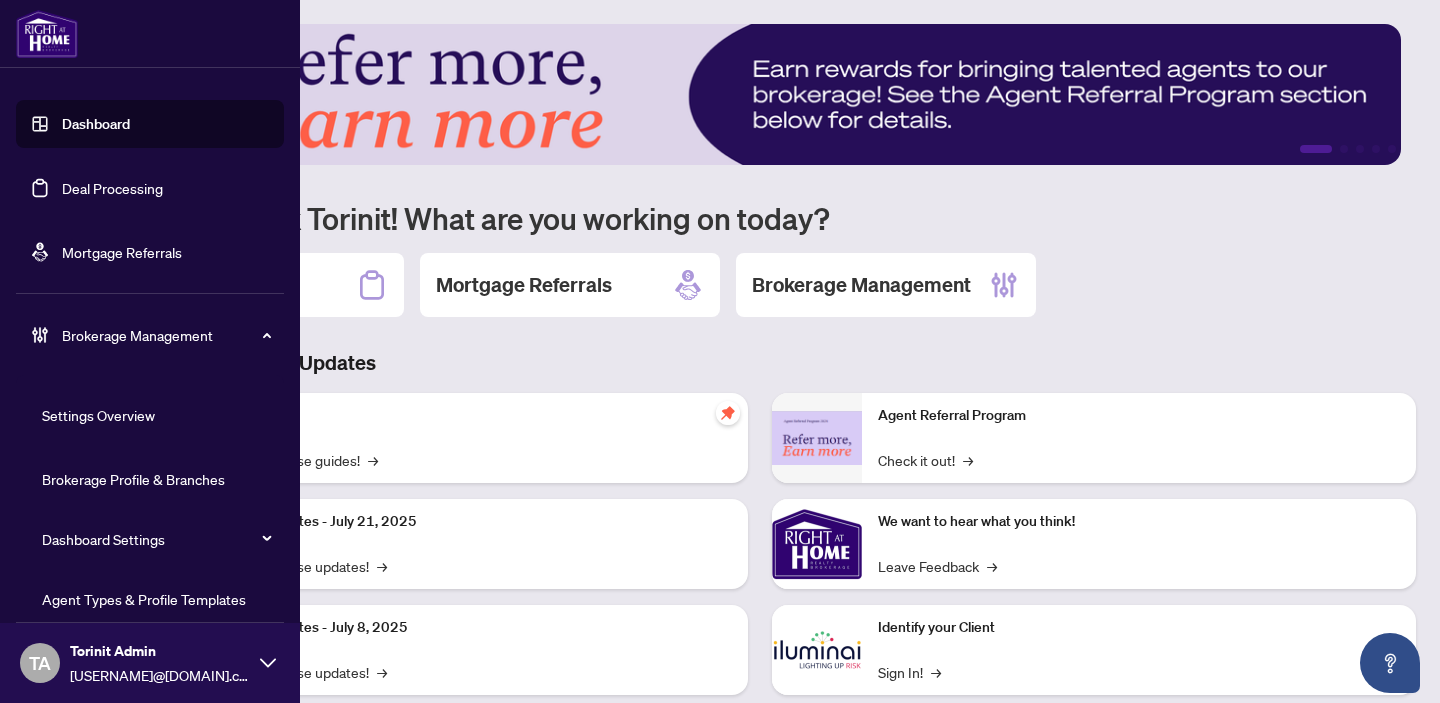 scroll, scrollTop: 146, scrollLeft: 0, axis: vertical 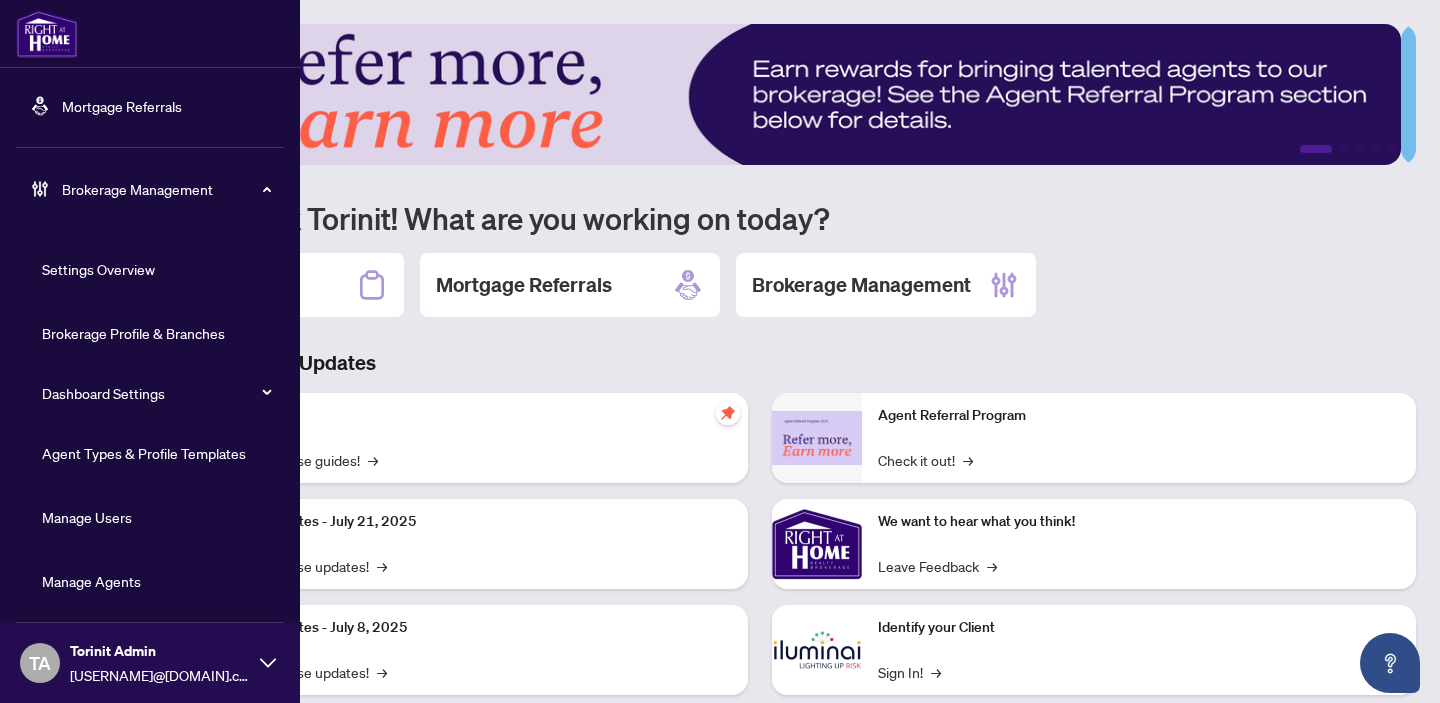click on "Manage Agents" at bounding box center (91, 581) 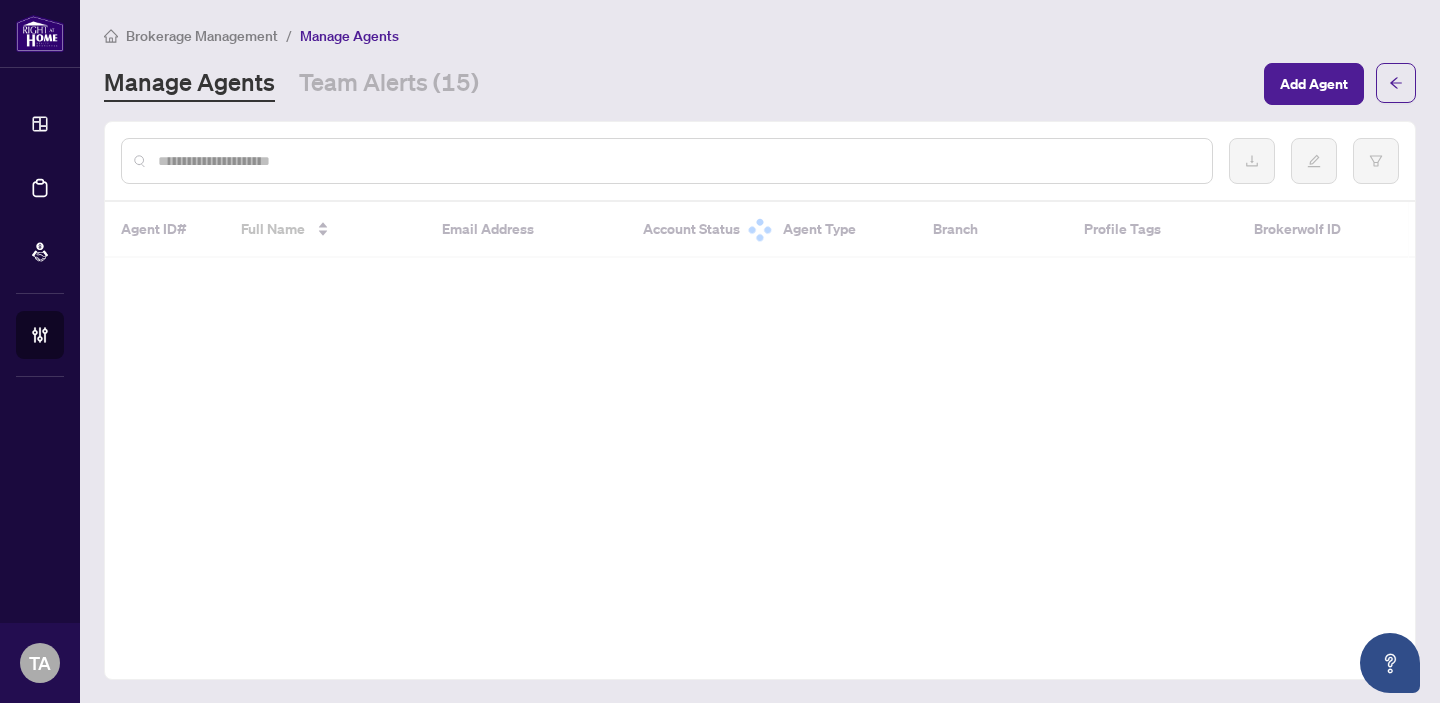 scroll, scrollTop: 0, scrollLeft: 0, axis: both 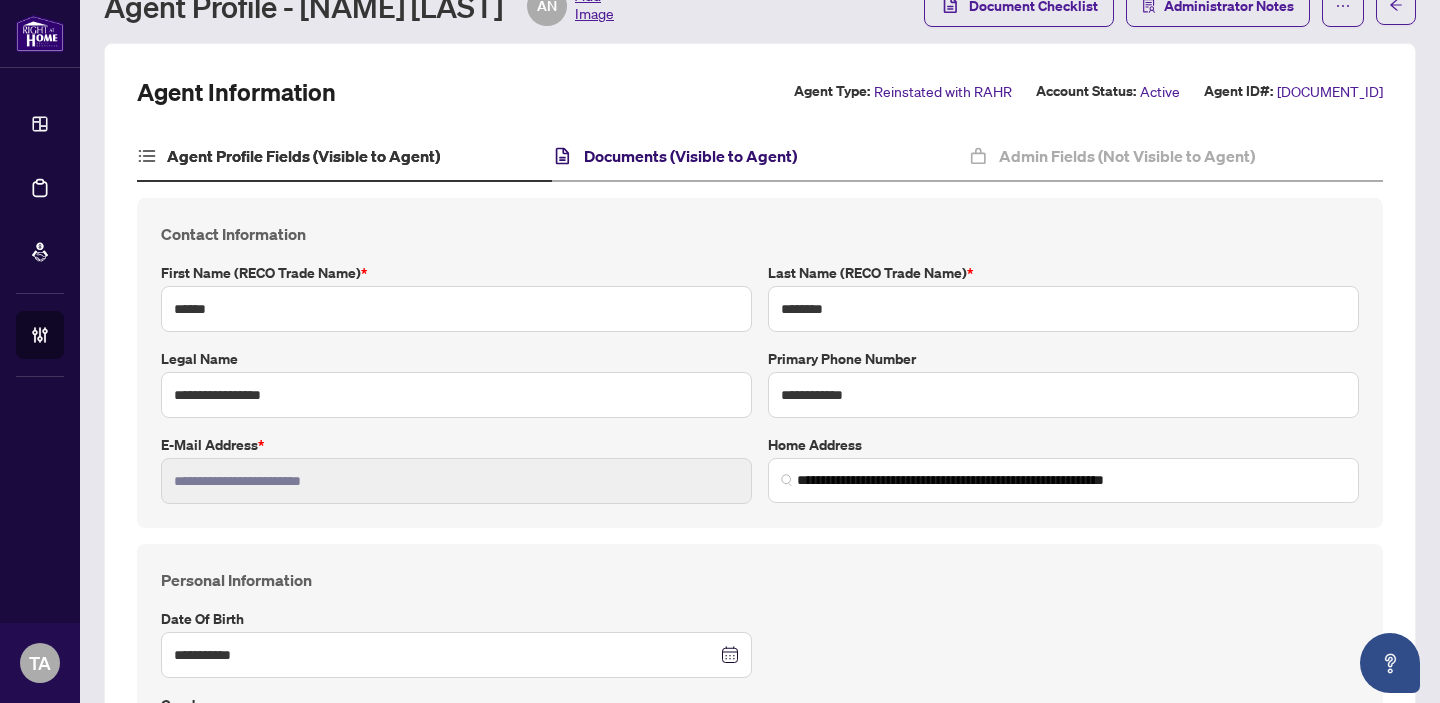 click on "Documents (Visible to Agent)" at bounding box center (690, 156) 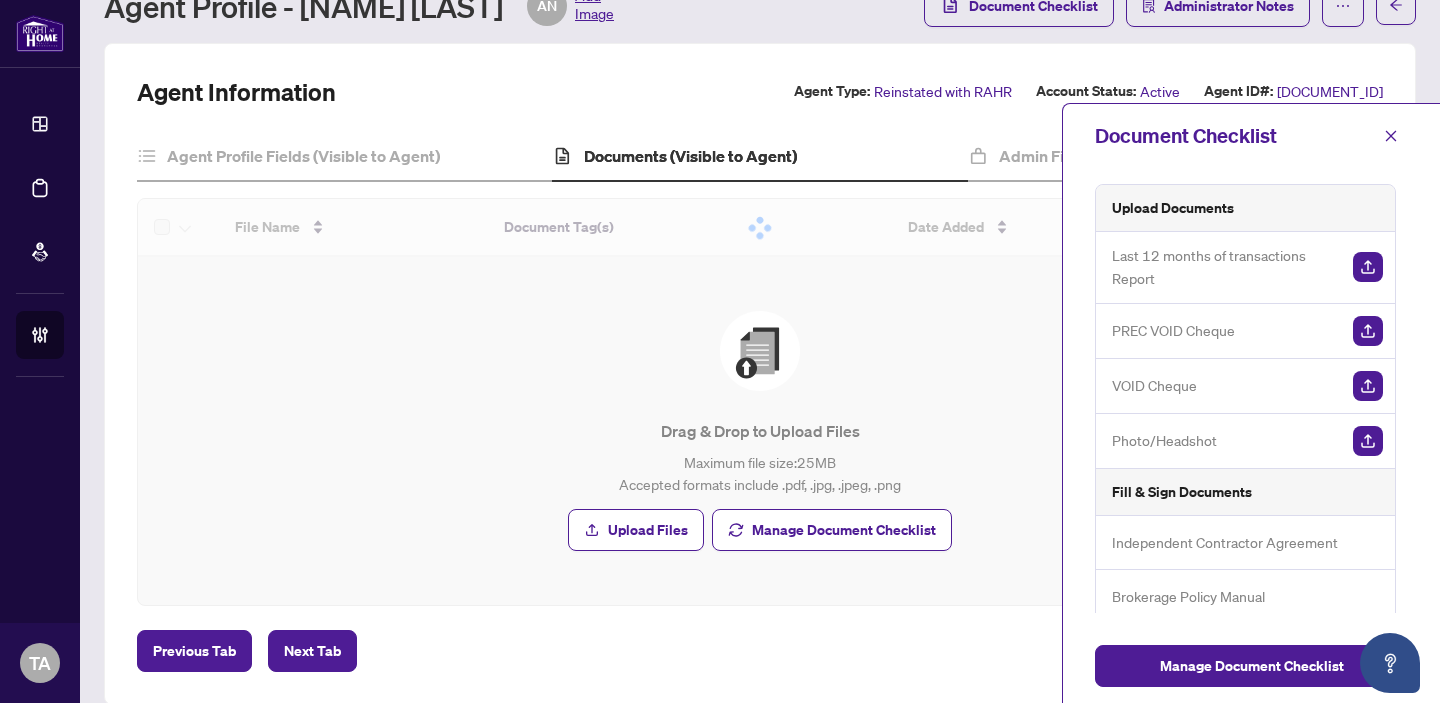 scroll, scrollTop: 45, scrollLeft: 0, axis: vertical 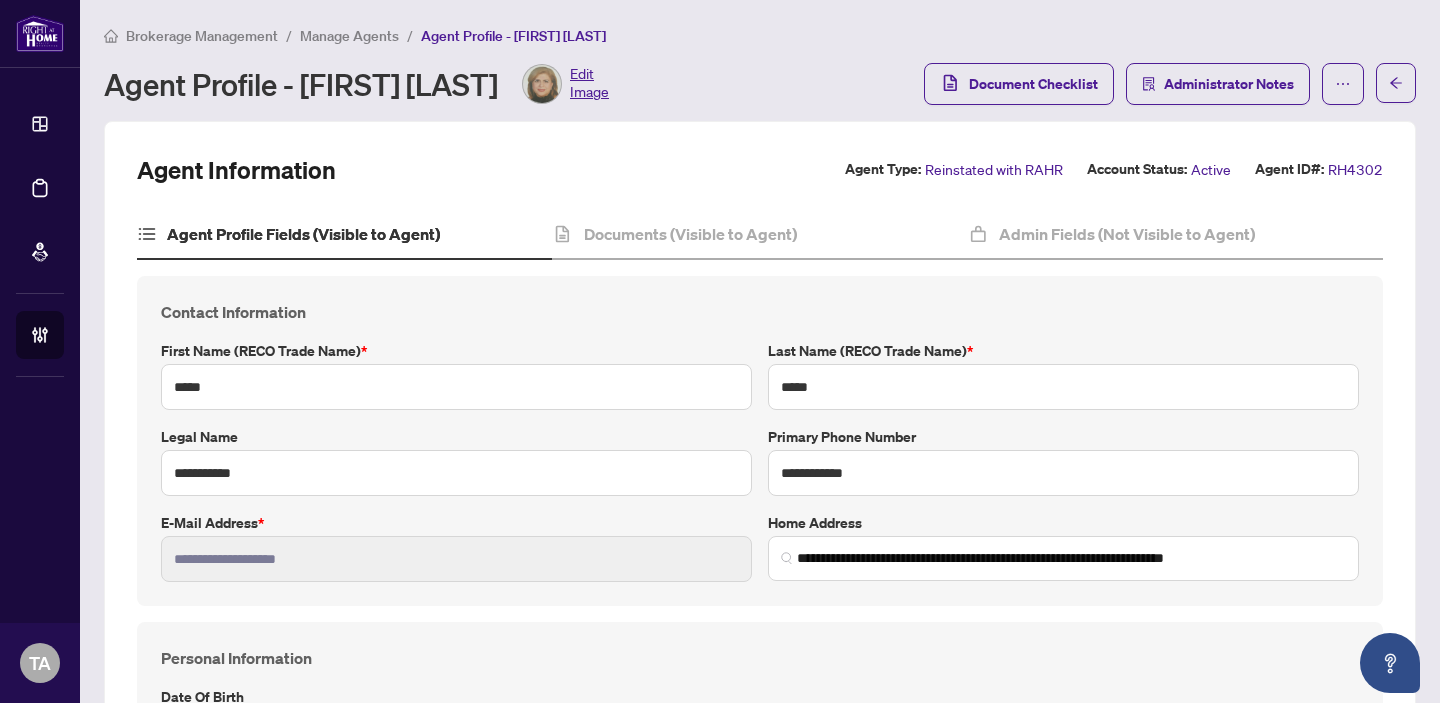 type on "**********" 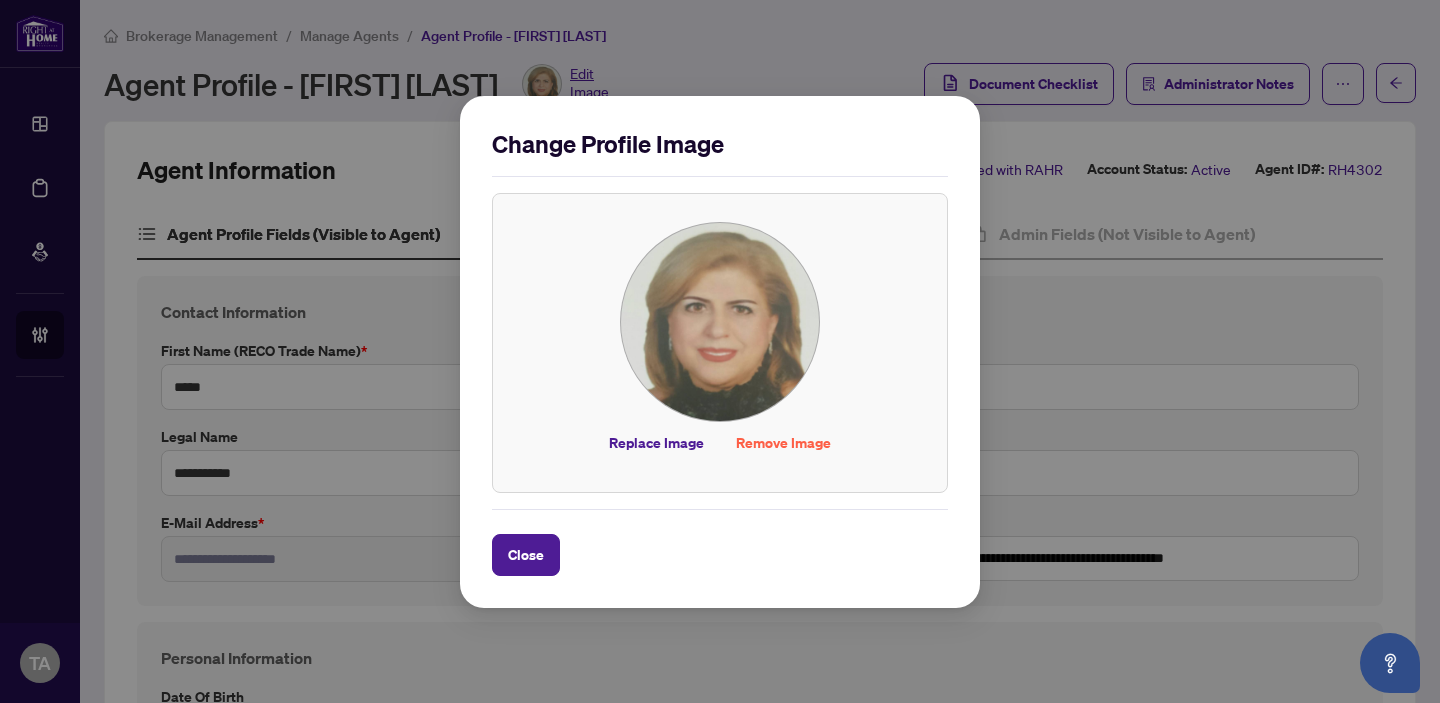 click on "Change Profile Image Replace Image Remove Image Drag & Drop to Upload Files Maximum file size:  5  MB  Accepted formats include   .jpg, .jpeg, .png Upload Files Close Cancel OK" at bounding box center (720, 351) 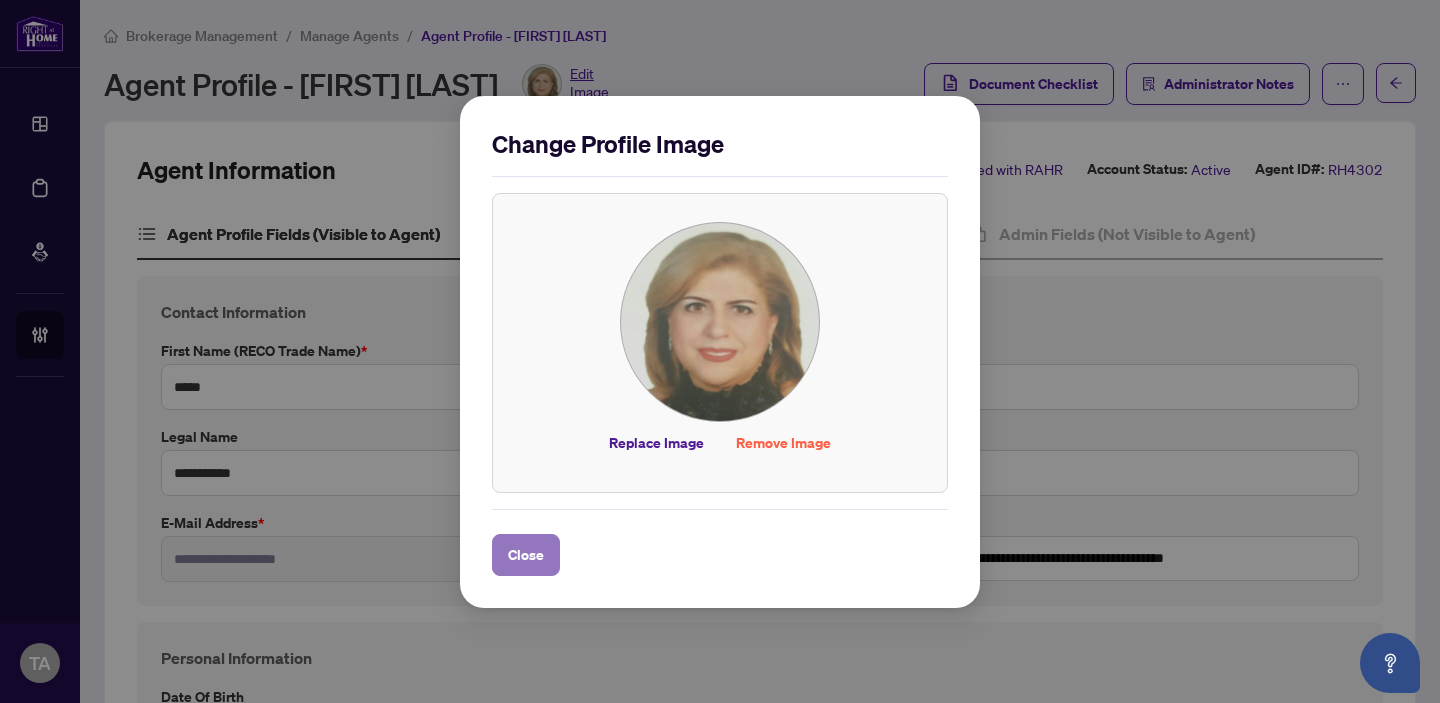 click on "Close" at bounding box center [526, 555] 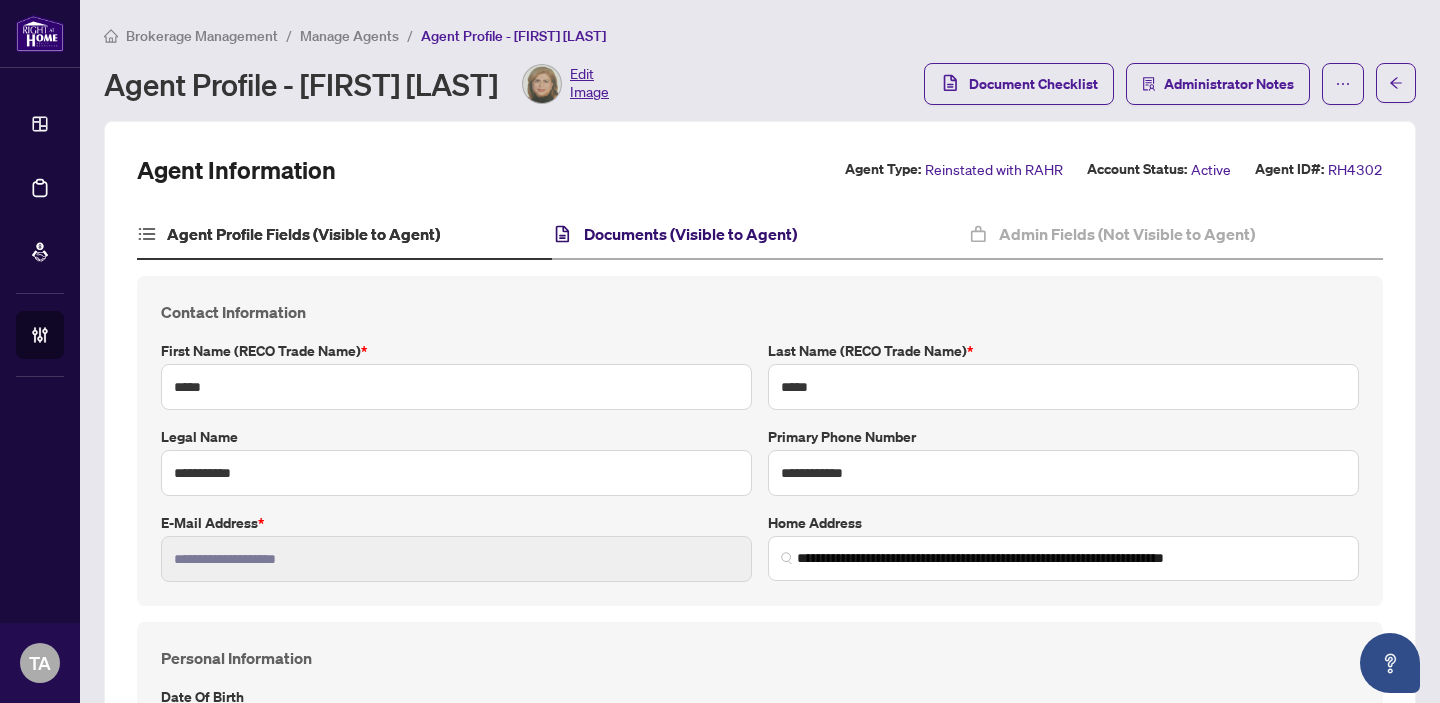 click on "Documents (Visible to Agent)" at bounding box center (690, 234) 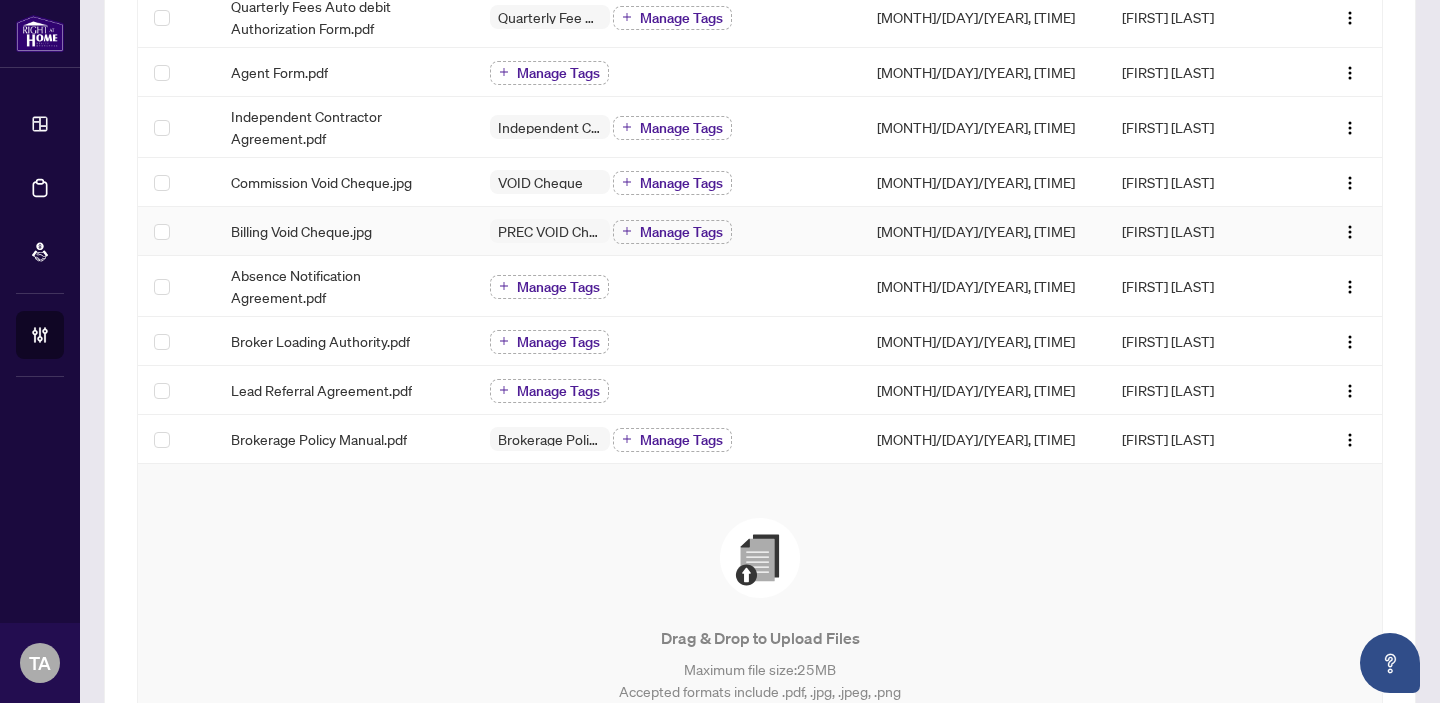 scroll, scrollTop: 101, scrollLeft: 0, axis: vertical 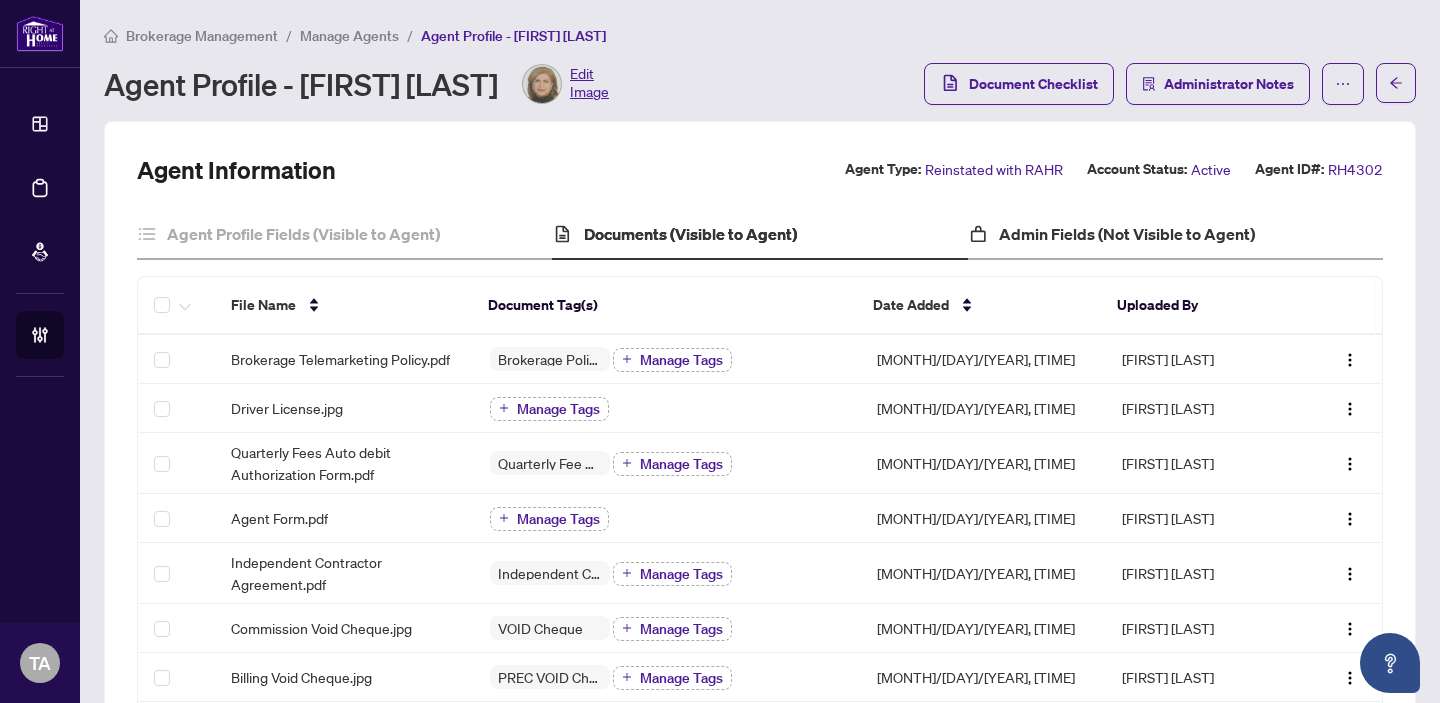 click on "Admin Fields (Not Visible to Agent)" at bounding box center (1175, 235) 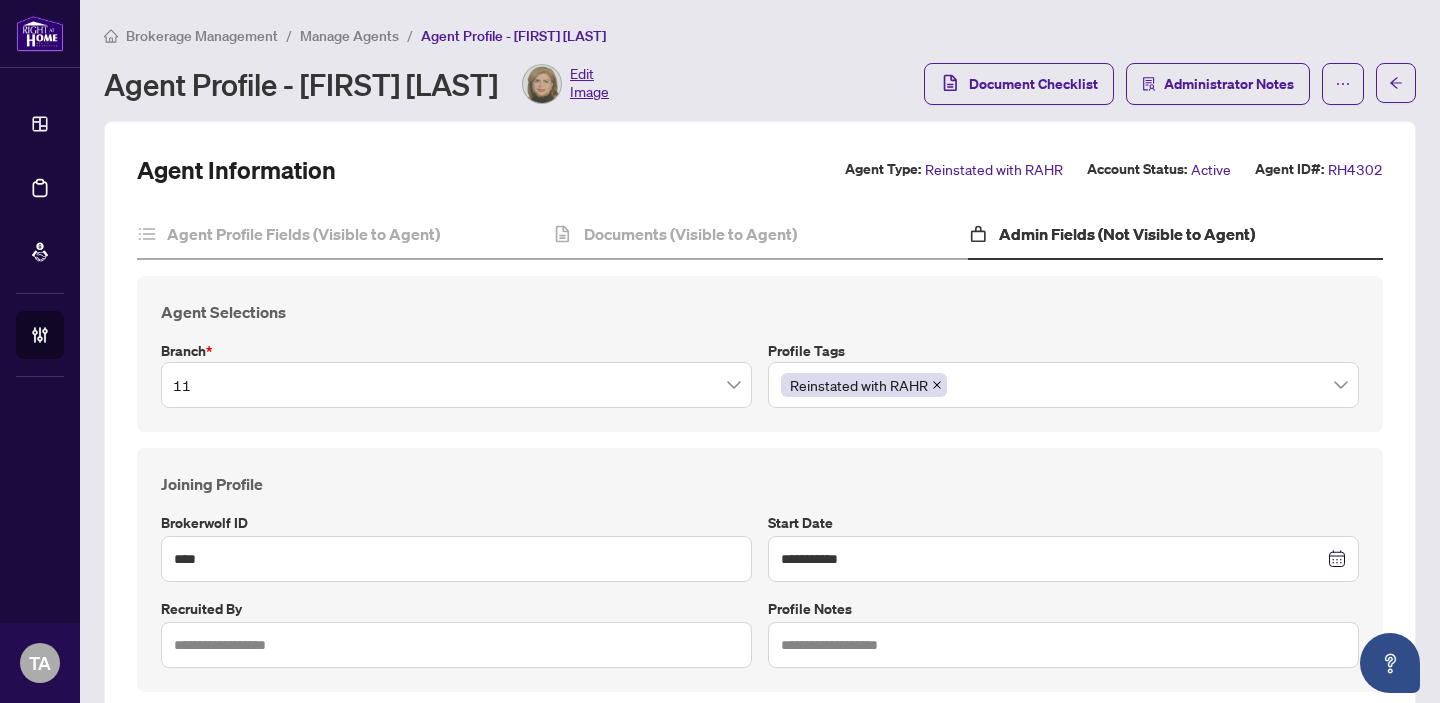 scroll, scrollTop: 285, scrollLeft: 0, axis: vertical 